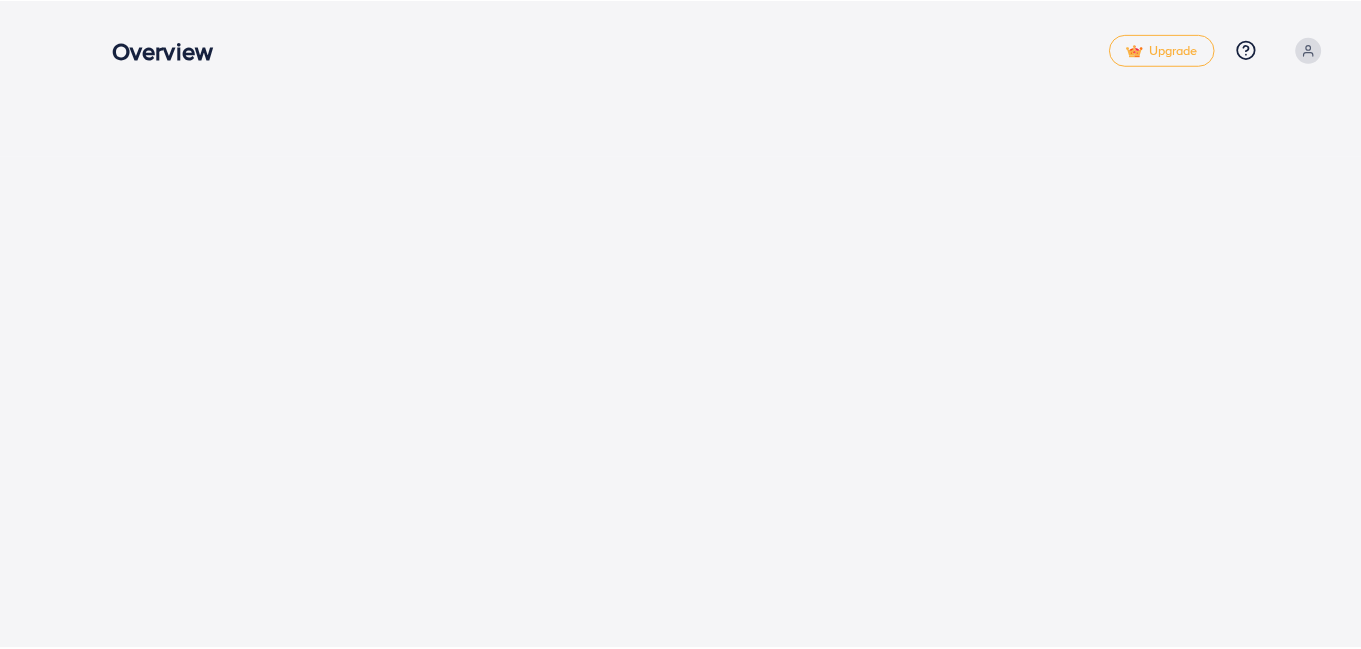 scroll, scrollTop: 0, scrollLeft: 0, axis: both 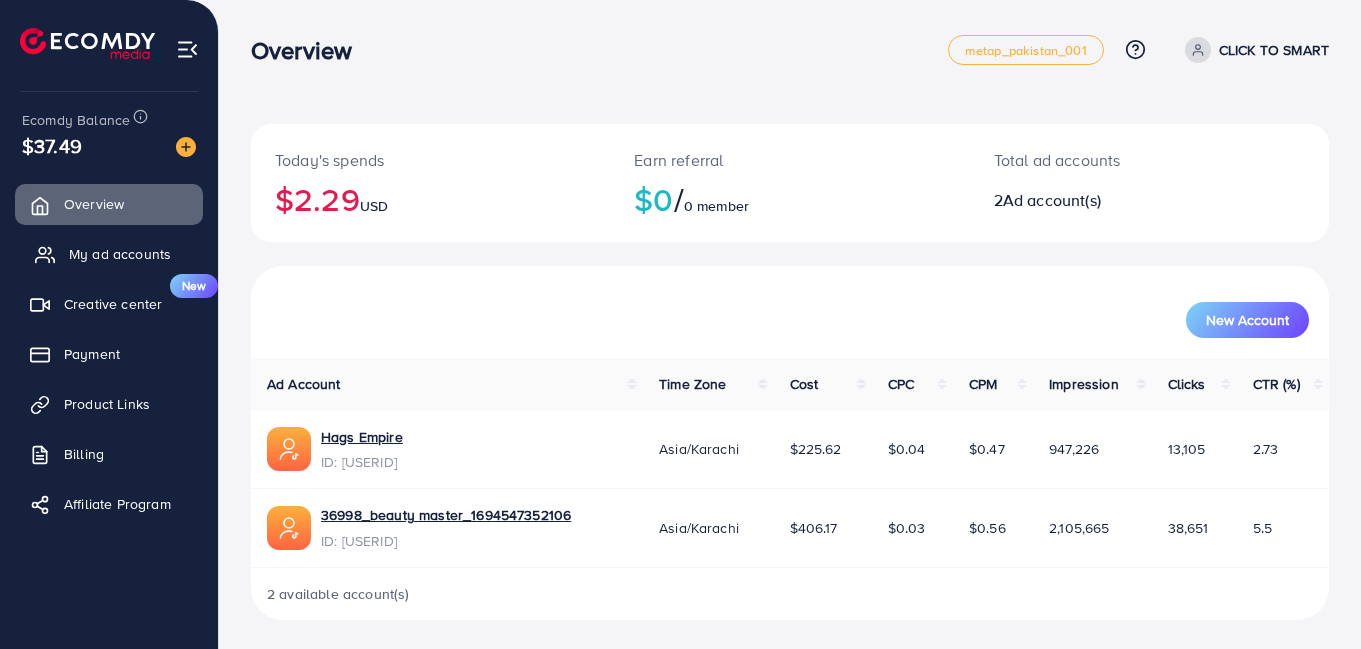 click on "My ad accounts" at bounding box center [120, 254] 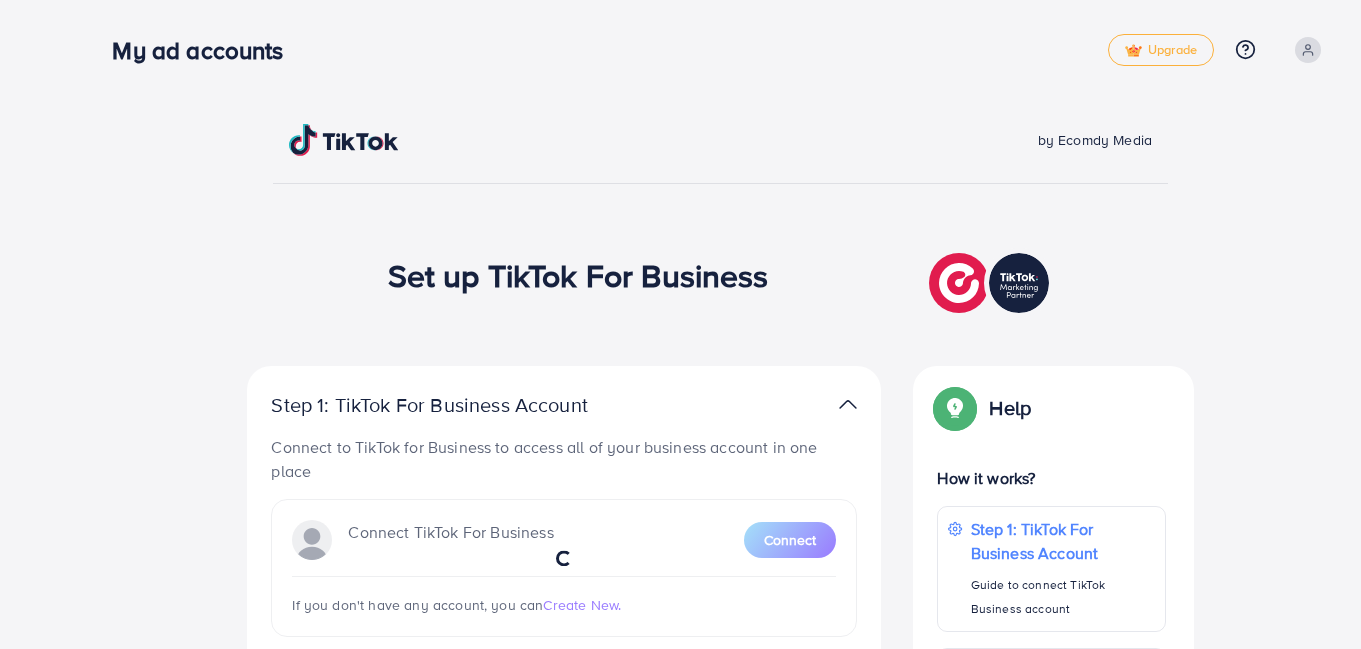 scroll, scrollTop: 0, scrollLeft: 0, axis: both 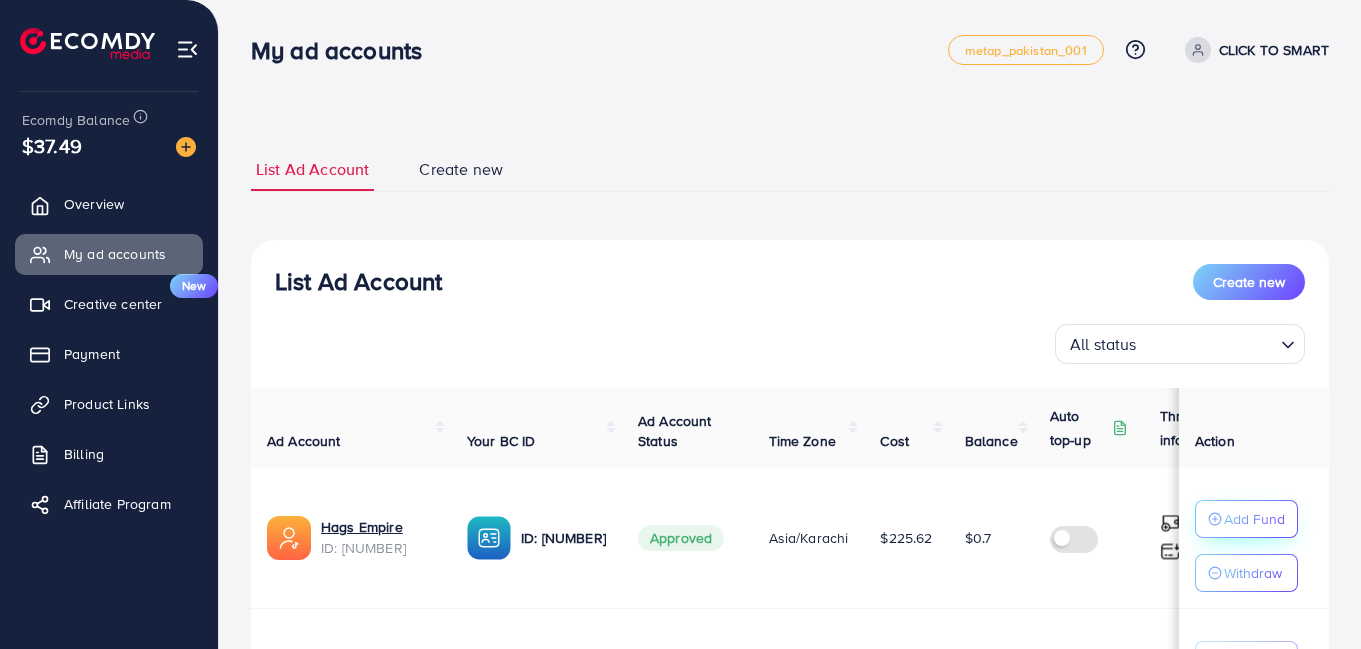 click on "Add Fund" at bounding box center (1254, 519) 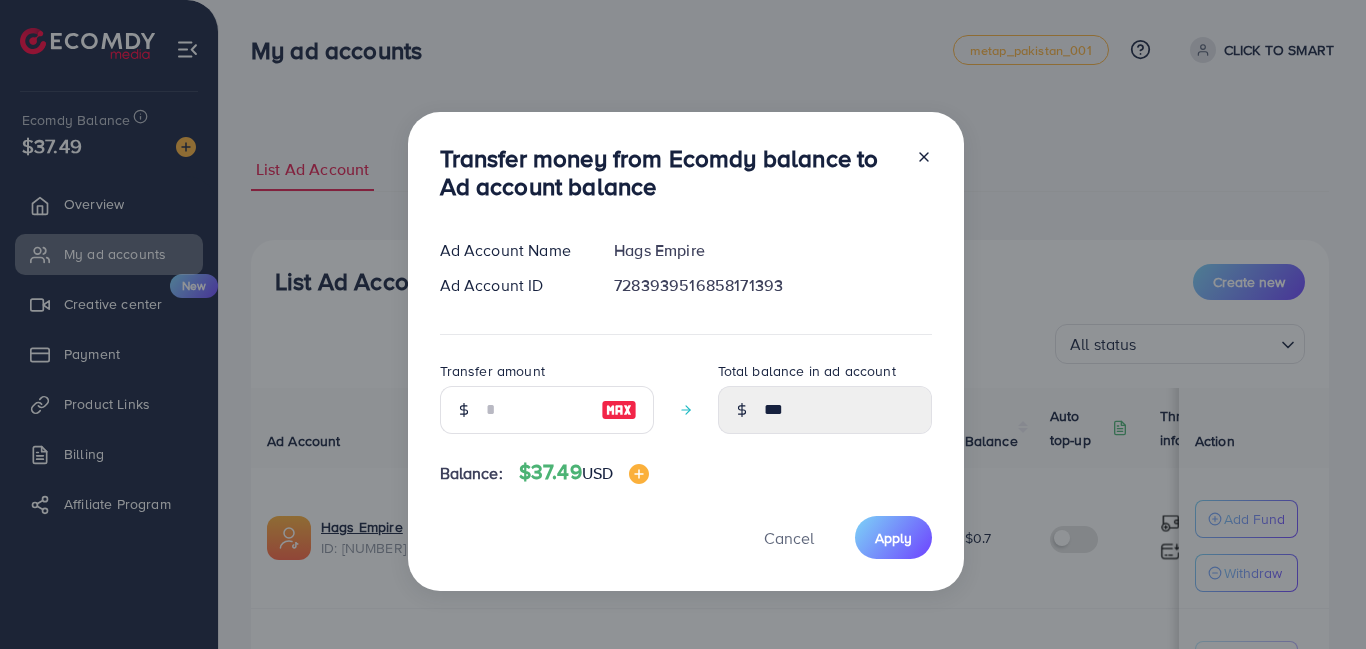 click at bounding box center [463, 410] 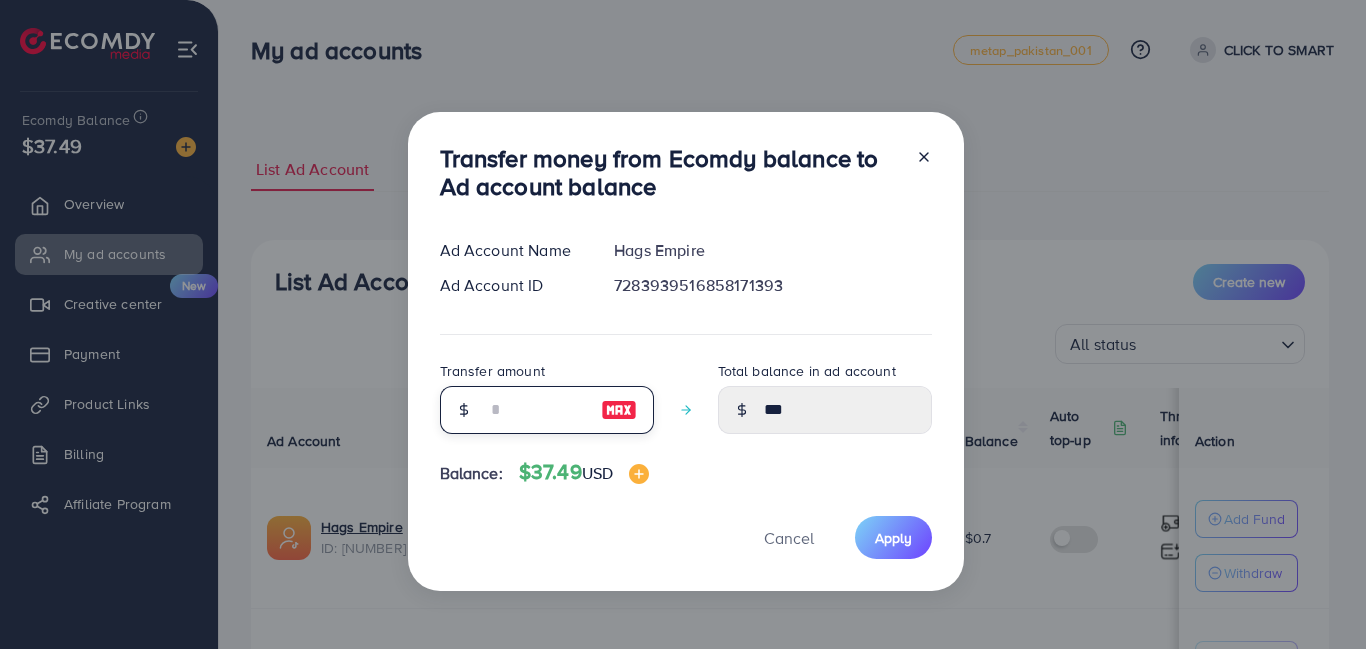 click at bounding box center (536, 410) 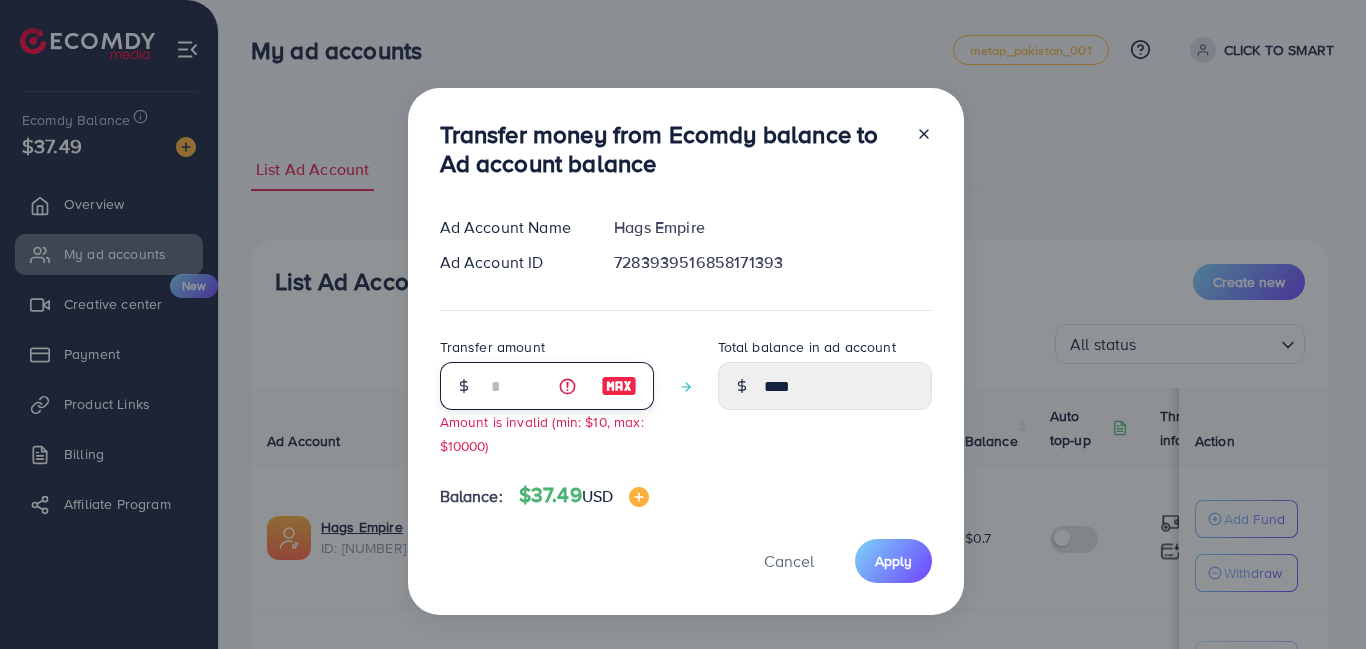 type on "**" 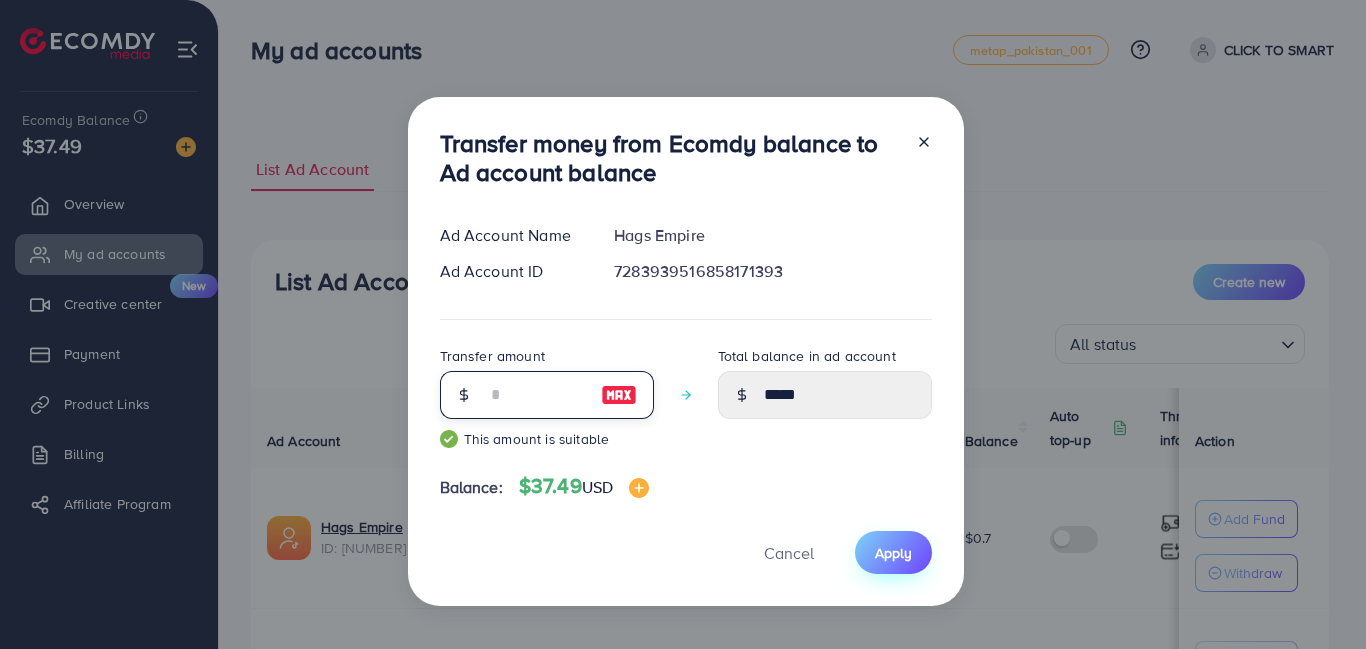 type on "**" 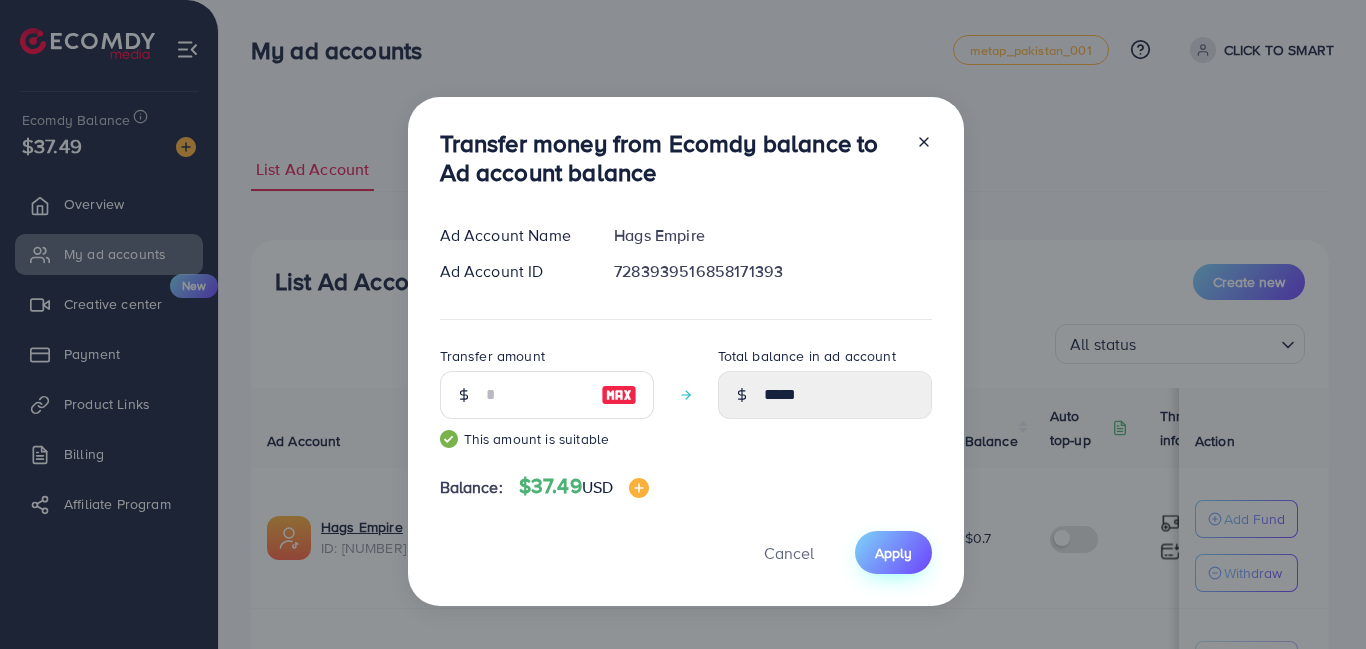 click on "Apply" at bounding box center [893, 553] 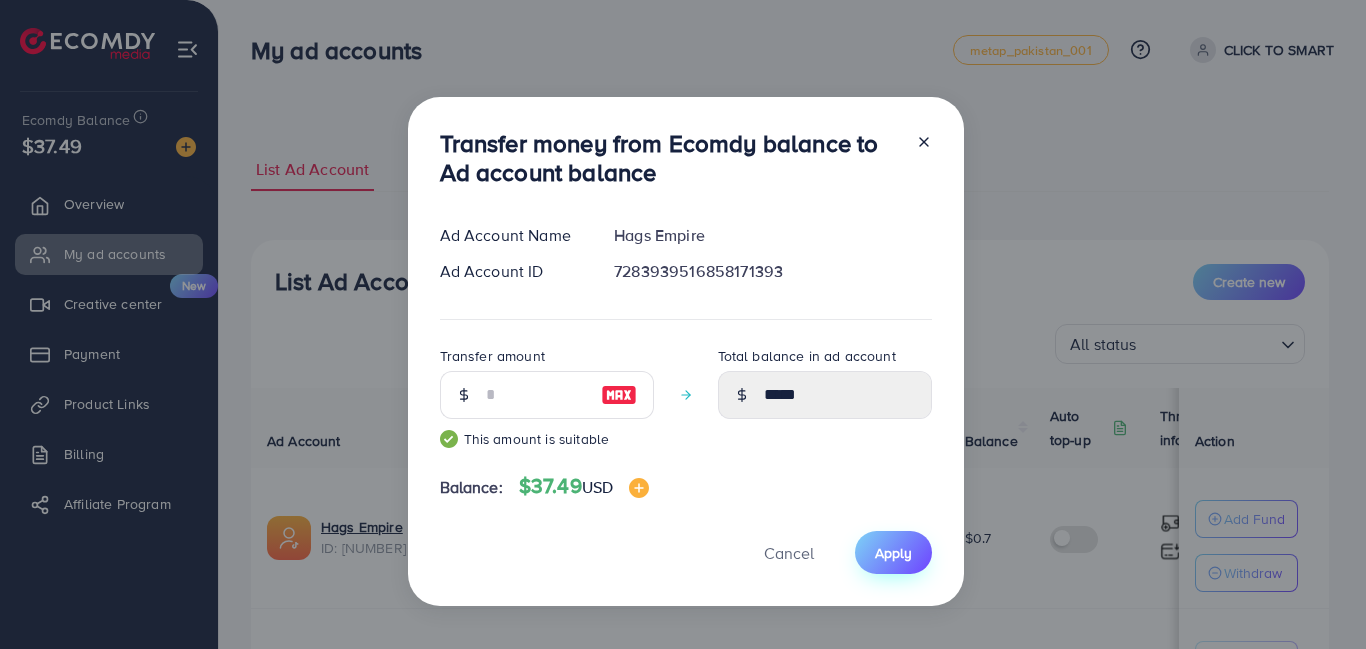 click on "Apply" at bounding box center (893, 553) 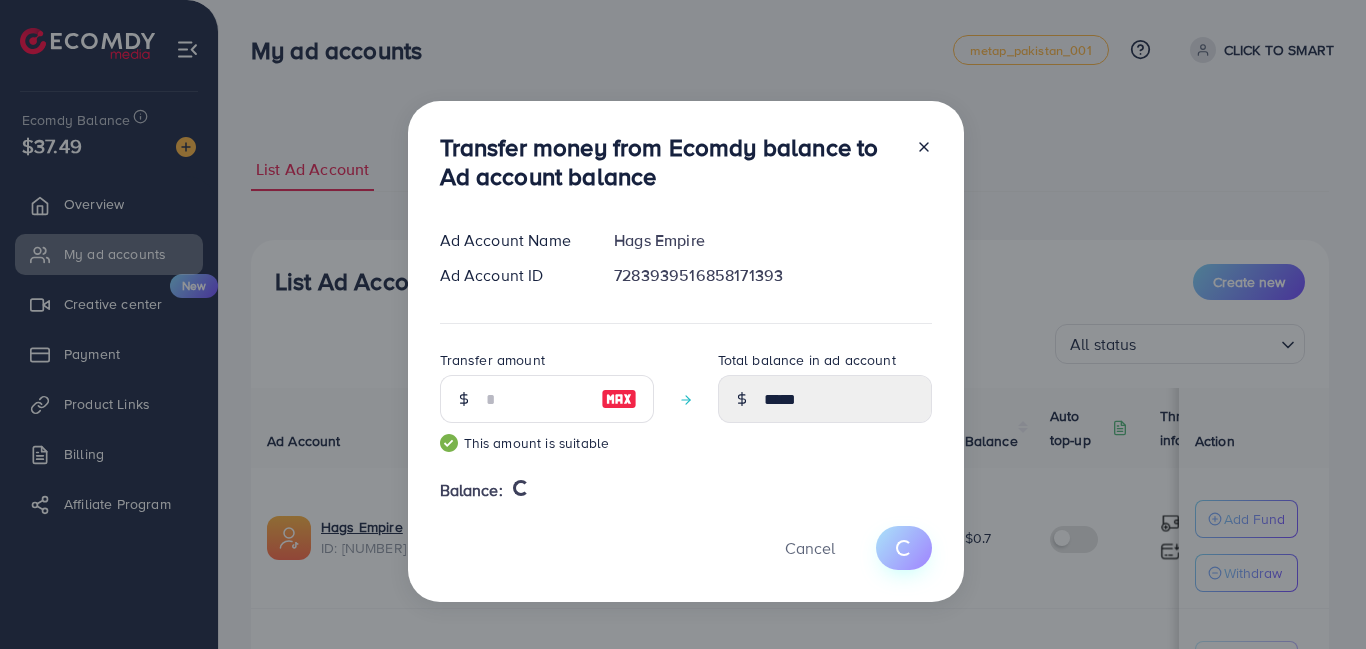 type 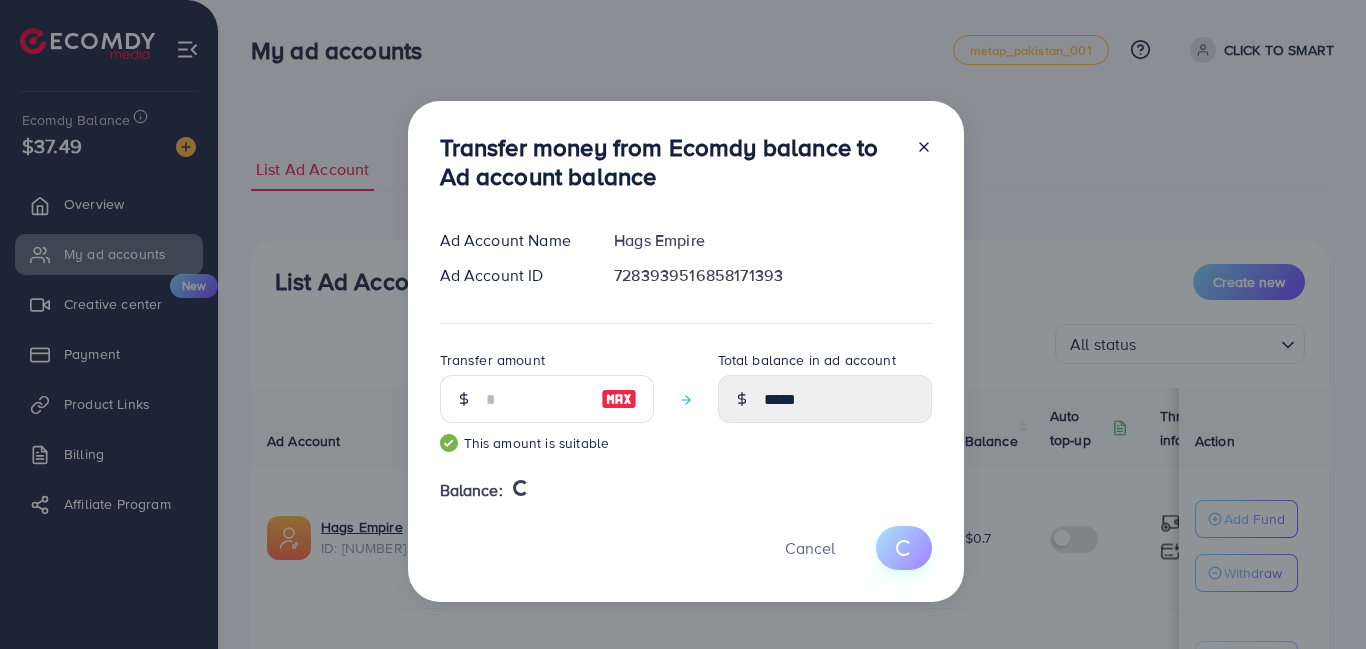 type on "***" 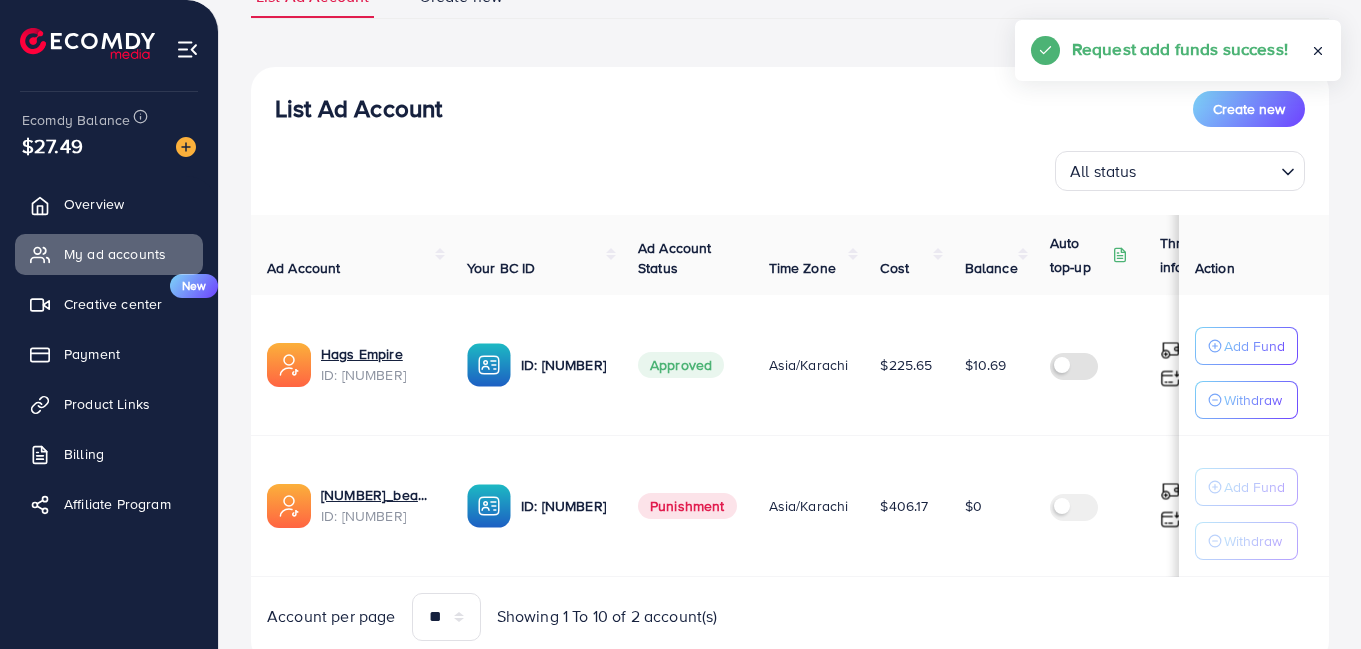 scroll, scrollTop: 200, scrollLeft: 0, axis: vertical 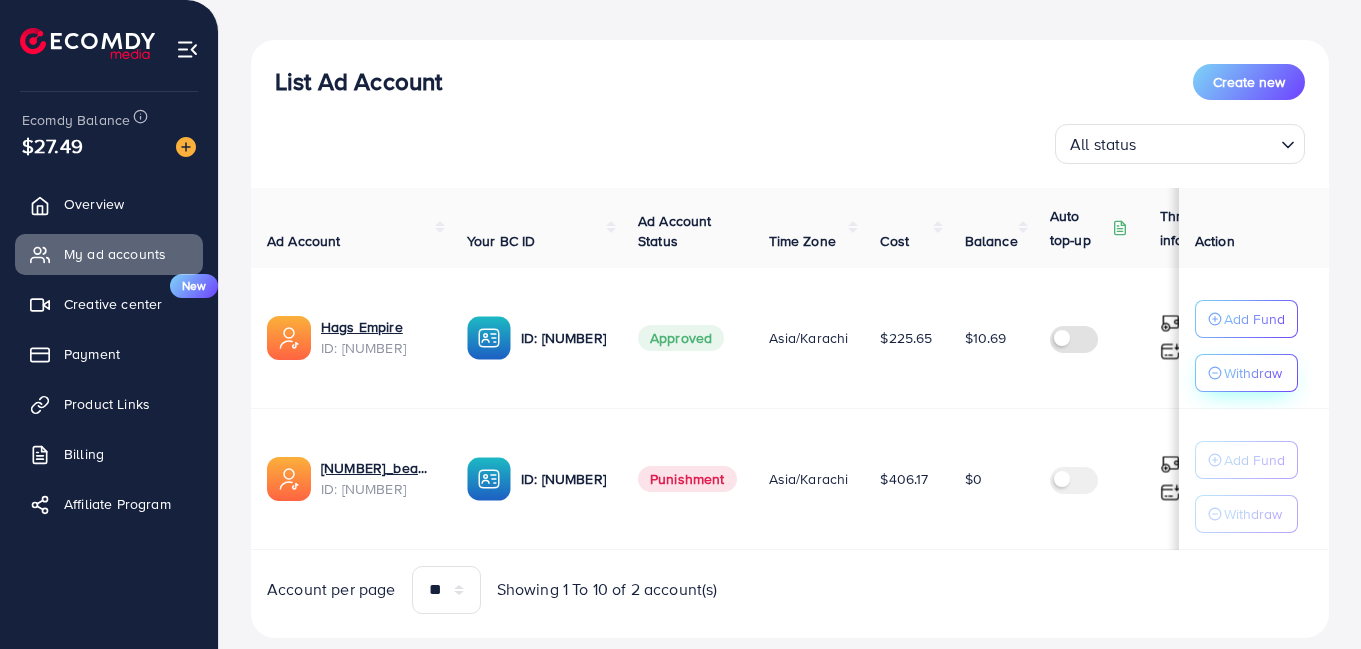click on "Withdraw" at bounding box center [1253, 373] 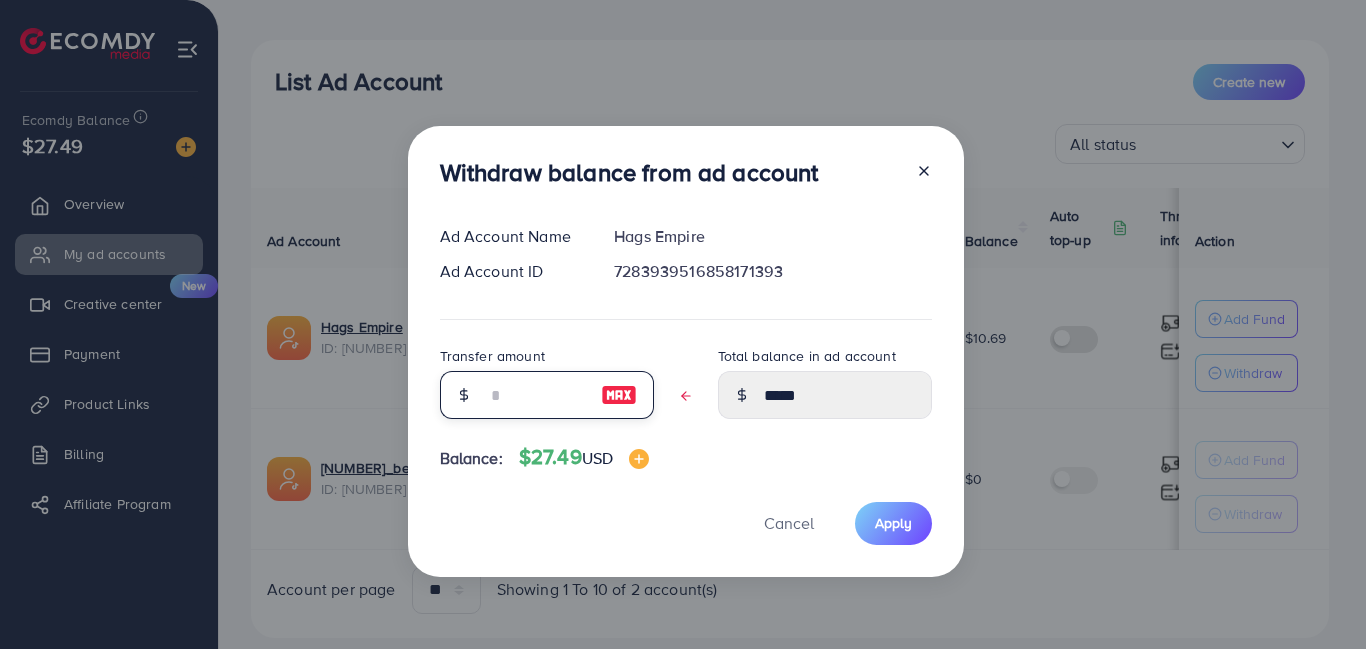 click at bounding box center (536, 395) 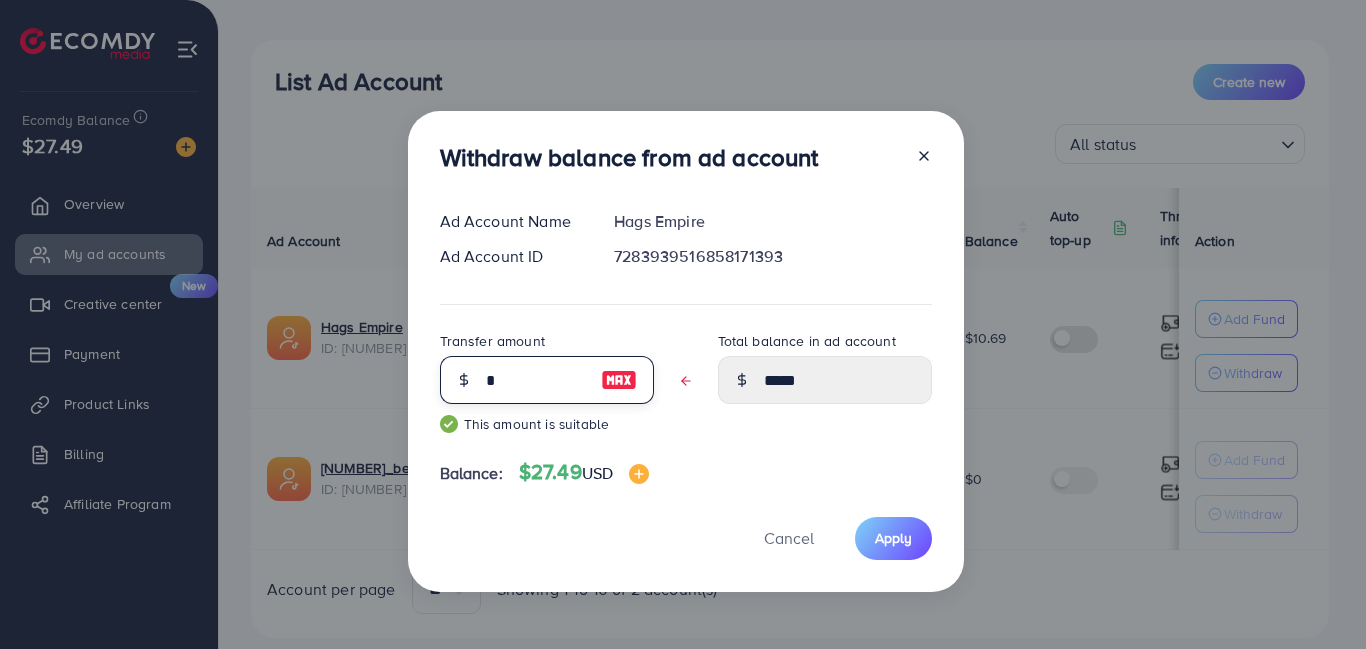 type on "****" 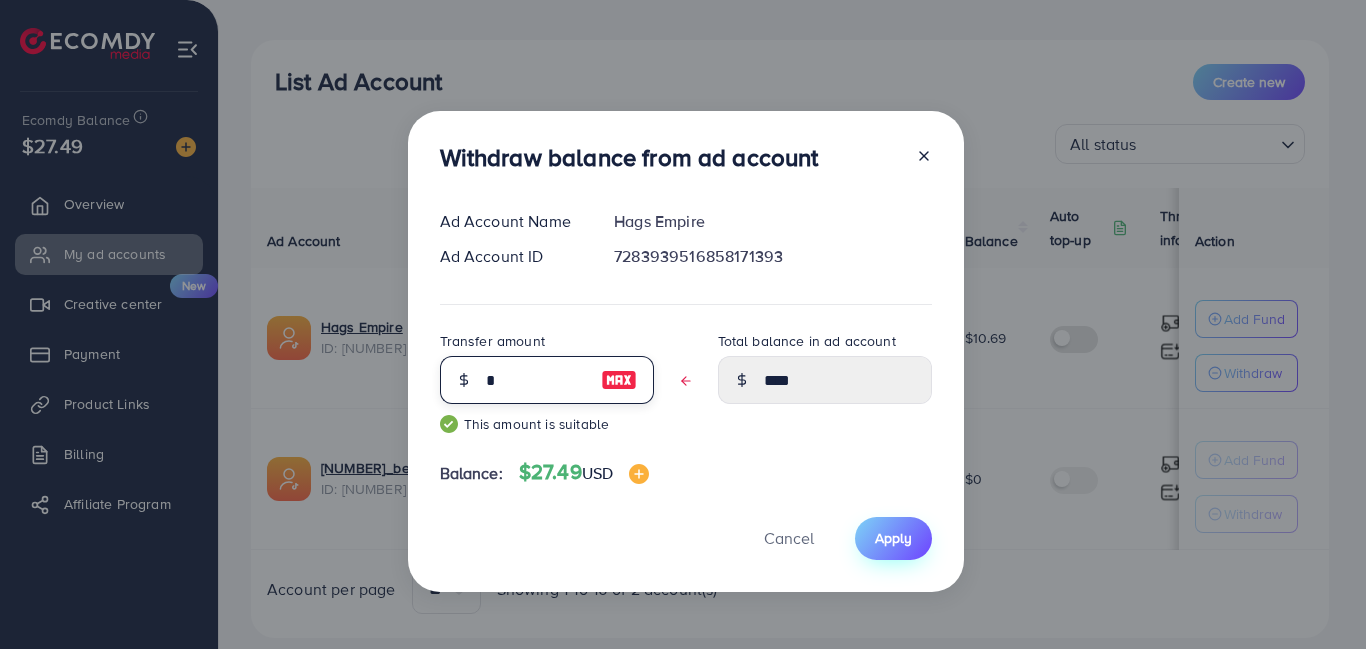 type on "*" 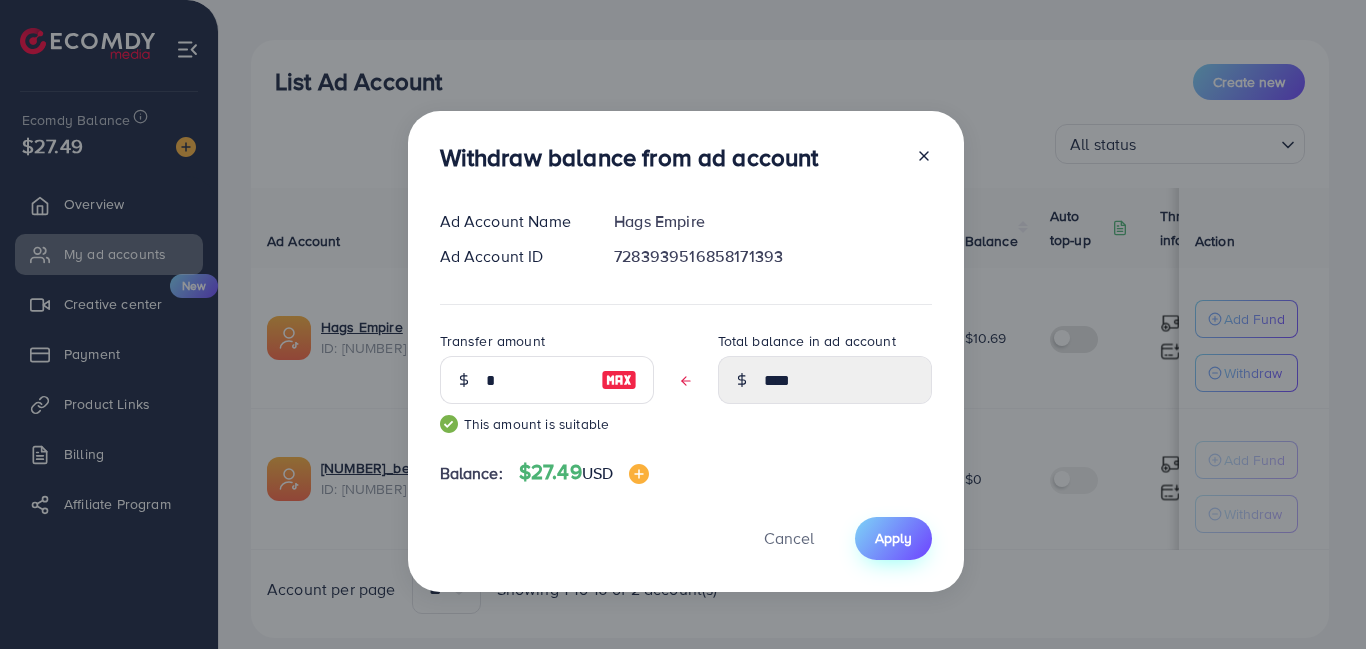 click on "Apply" at bounding box center [893, 538] 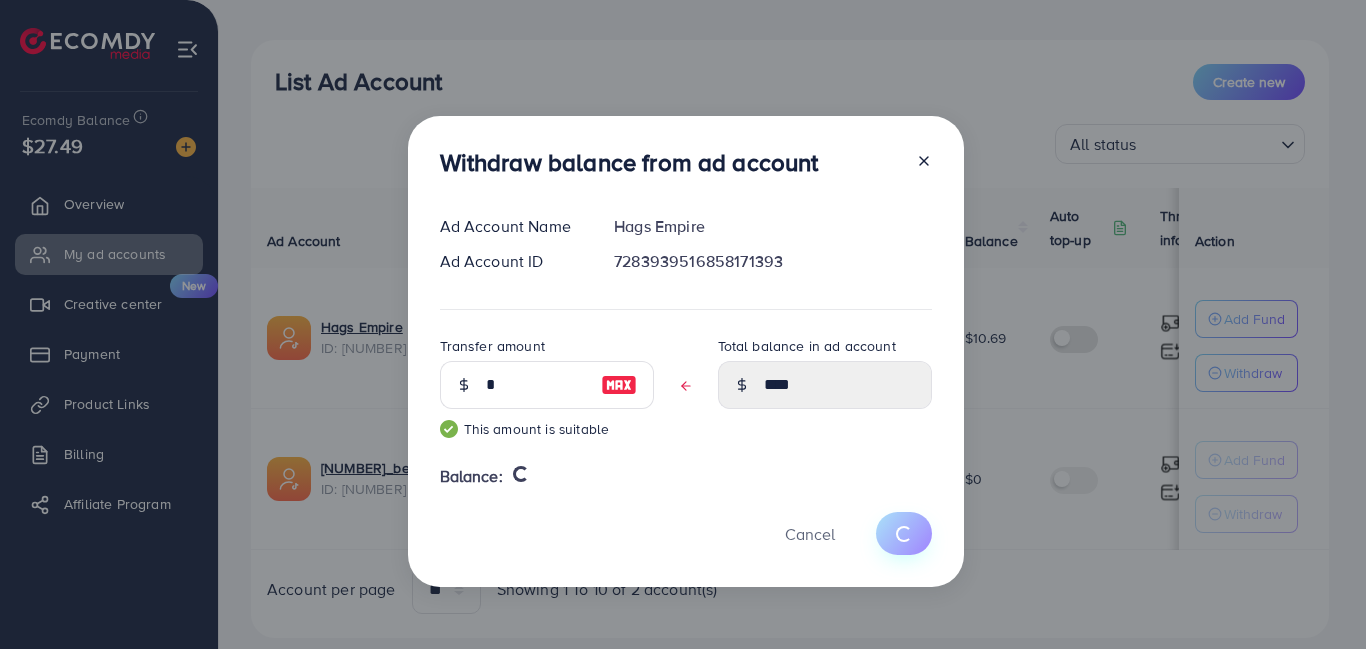 type 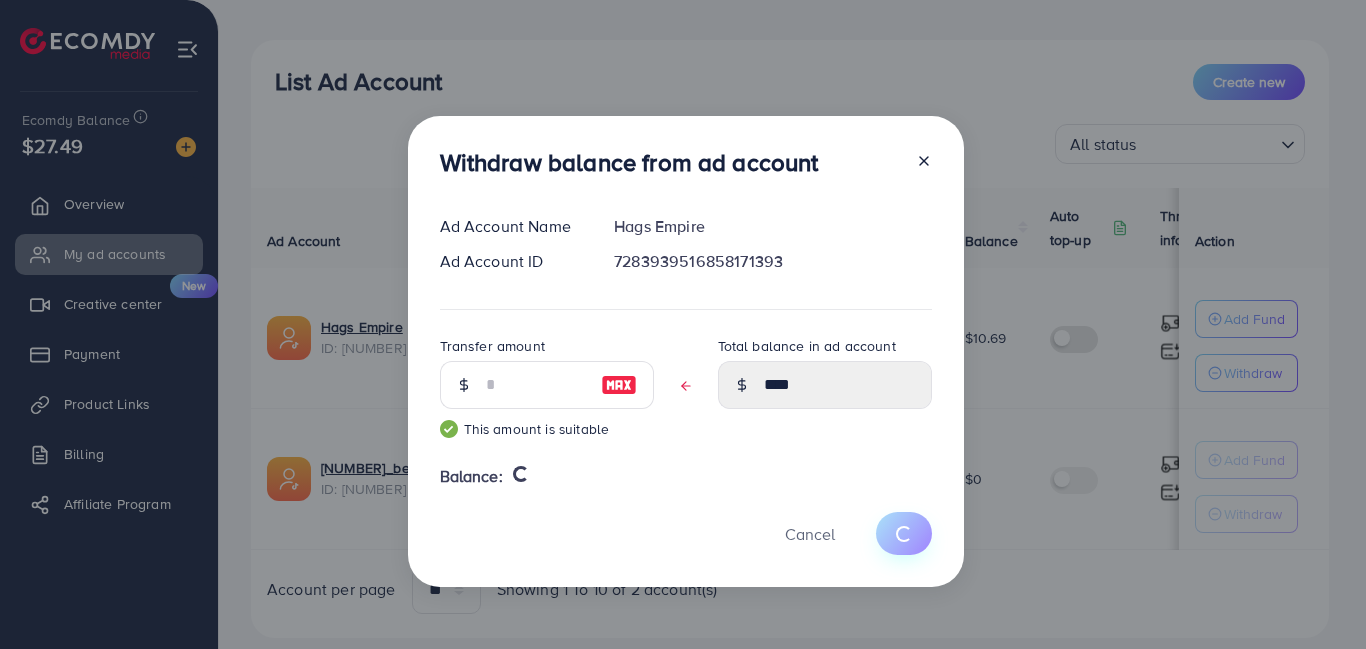 type on "*****" 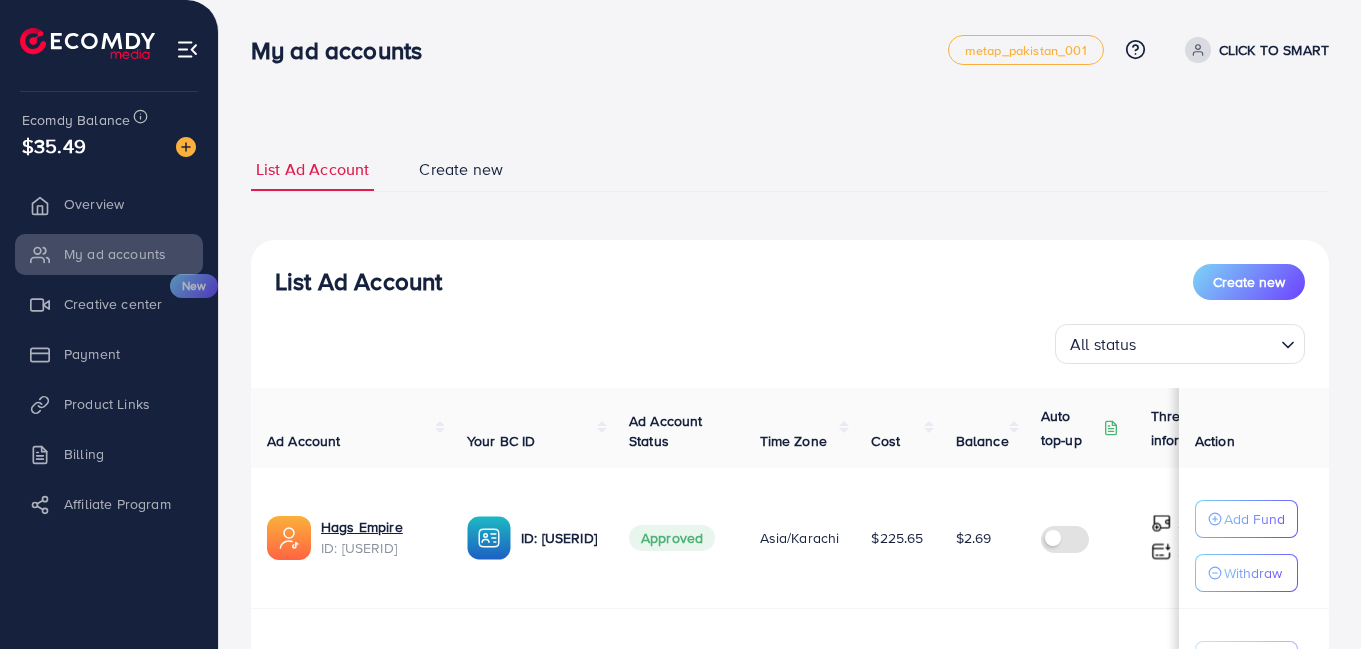 scroll, scrollTop: 0, scrollLeft: 0, axis: both 